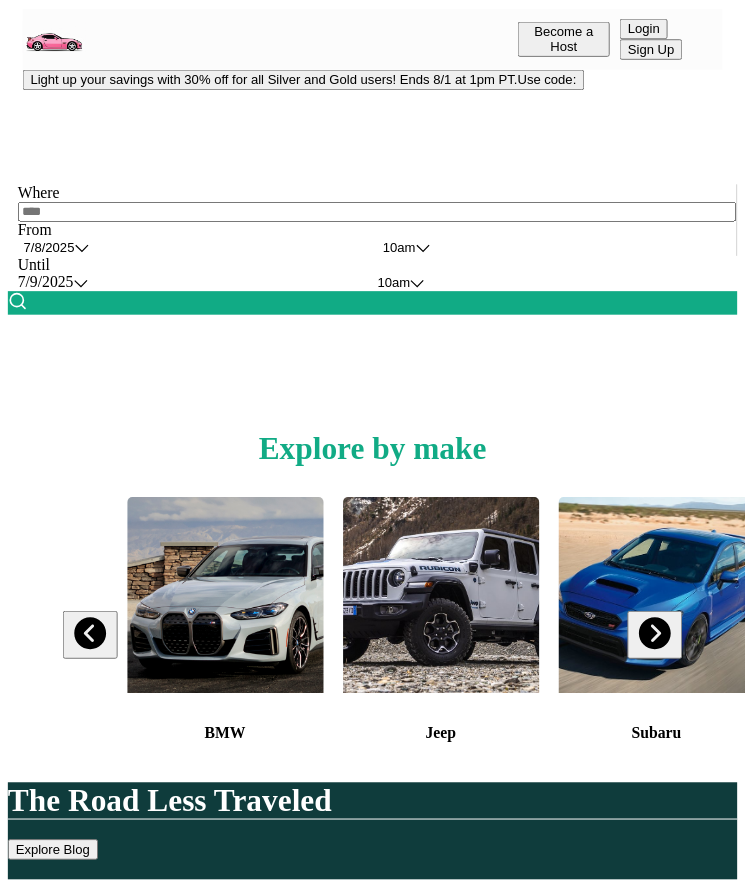 scroll, scrollTop: 0, scrollLeft: 0, axis: both 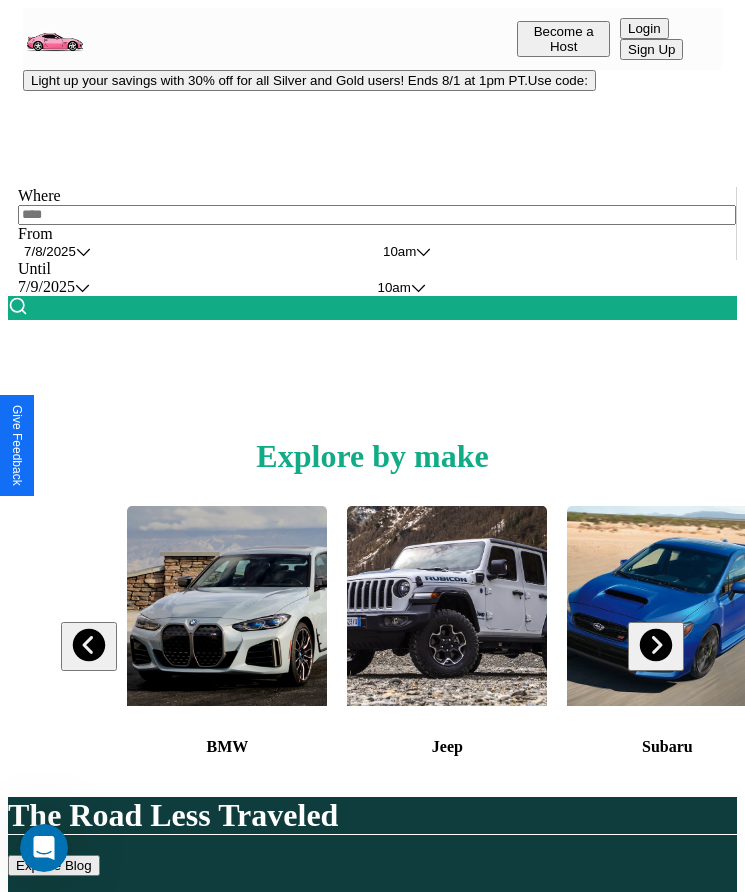 click on "Light up your savings with 30% off for all Silver and Gold users! Ends 8/1 at 1pm PT.  Use code:" at bounding box center [309, 80] 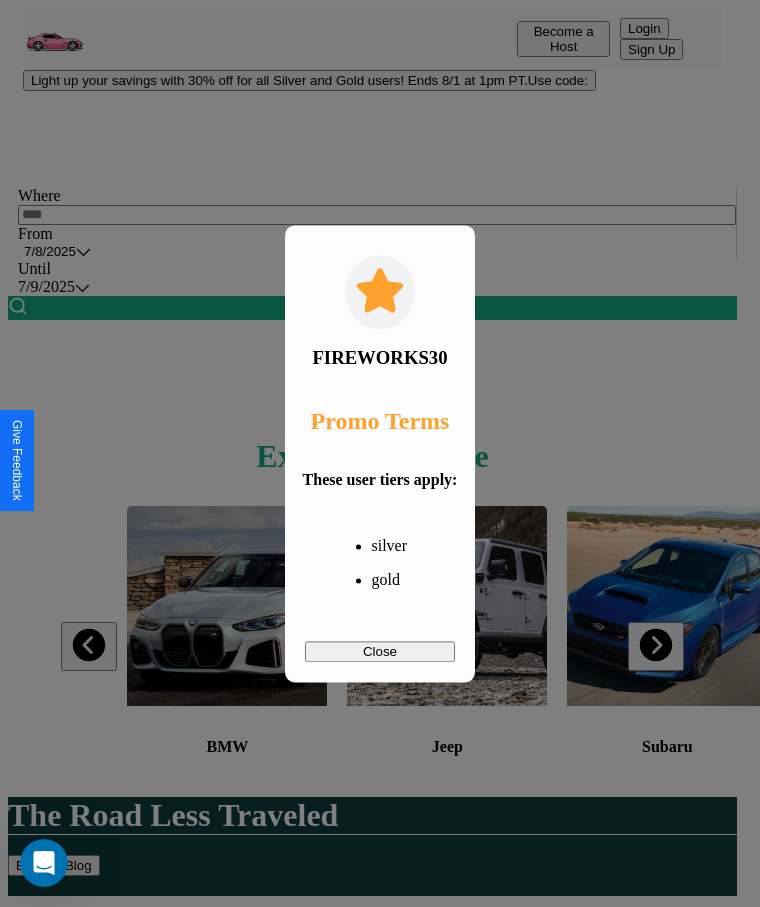 click on "Close" at bounding box center (380, 651) 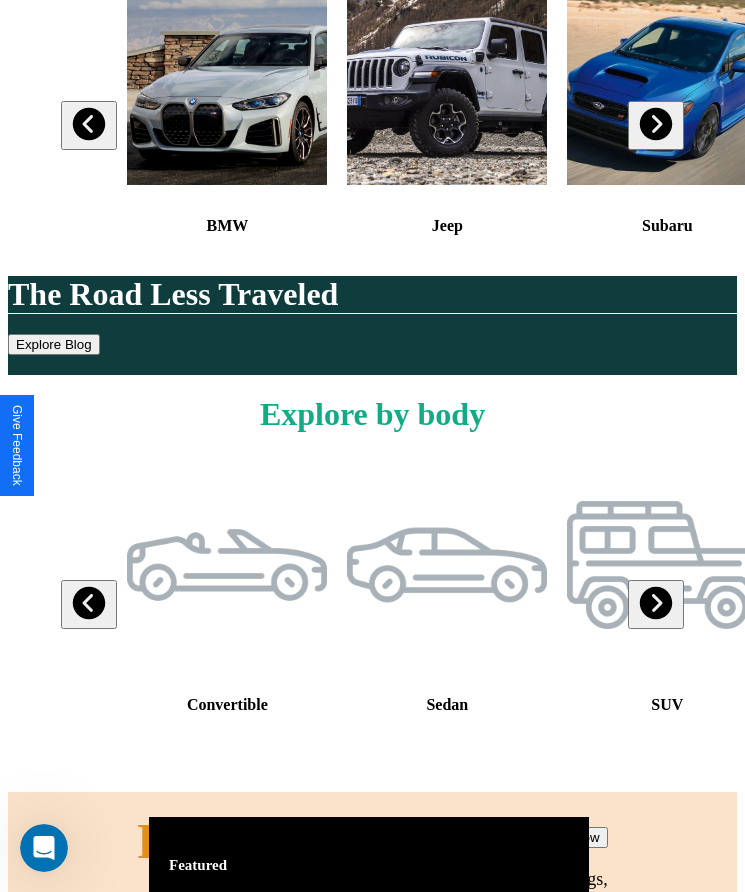 scroll, scrollTop: 2608, scrollLeft: 0, axis: vertical 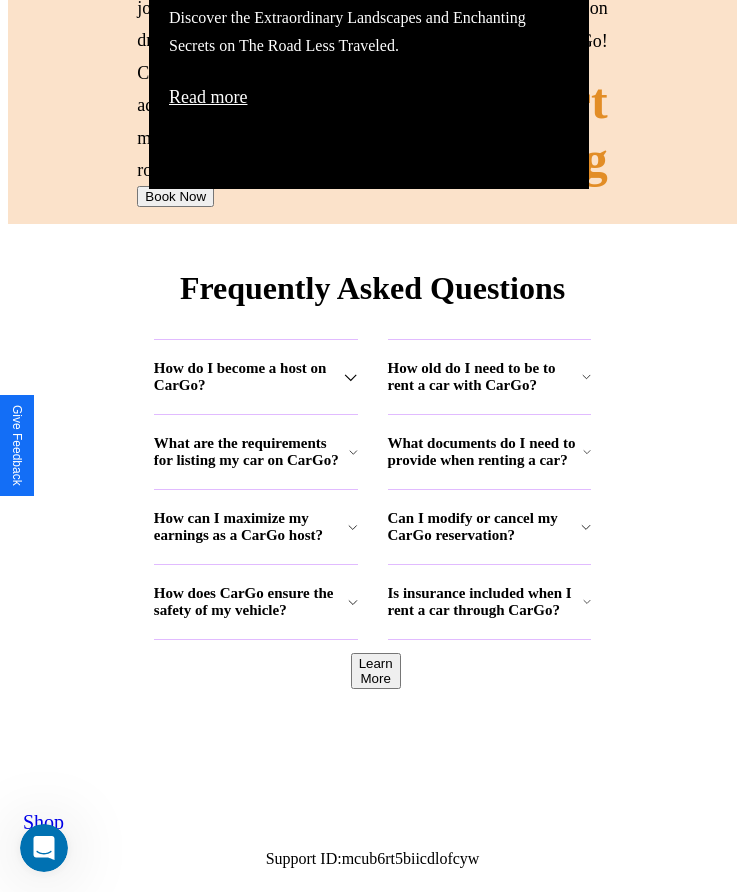click on "How can I maximize my earnings as a CarGo host?" at bounding box center (249, 377) 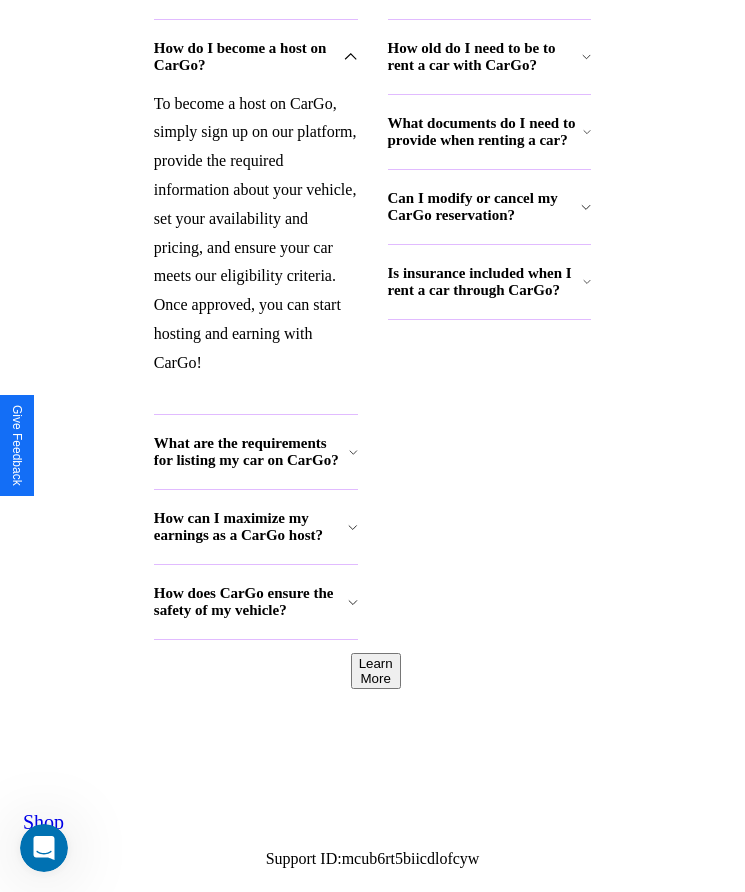 click on "How can I maximize my earnings as a CarGo host?" at bounding box center (249, 57) 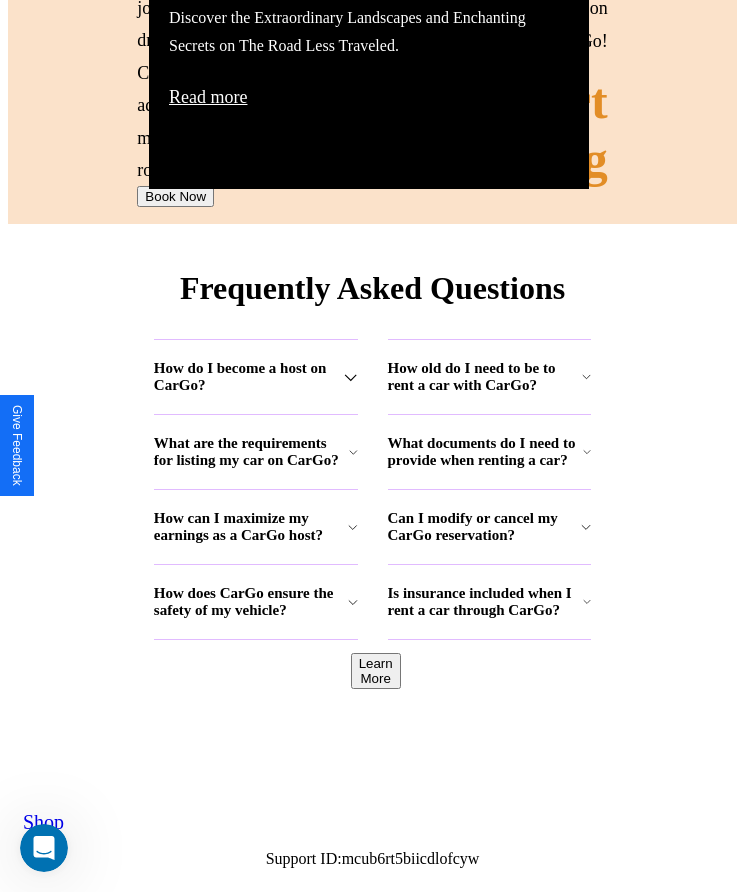 click on "What documents do I need to provide when renting a car?" at bounding box center [249, 377] 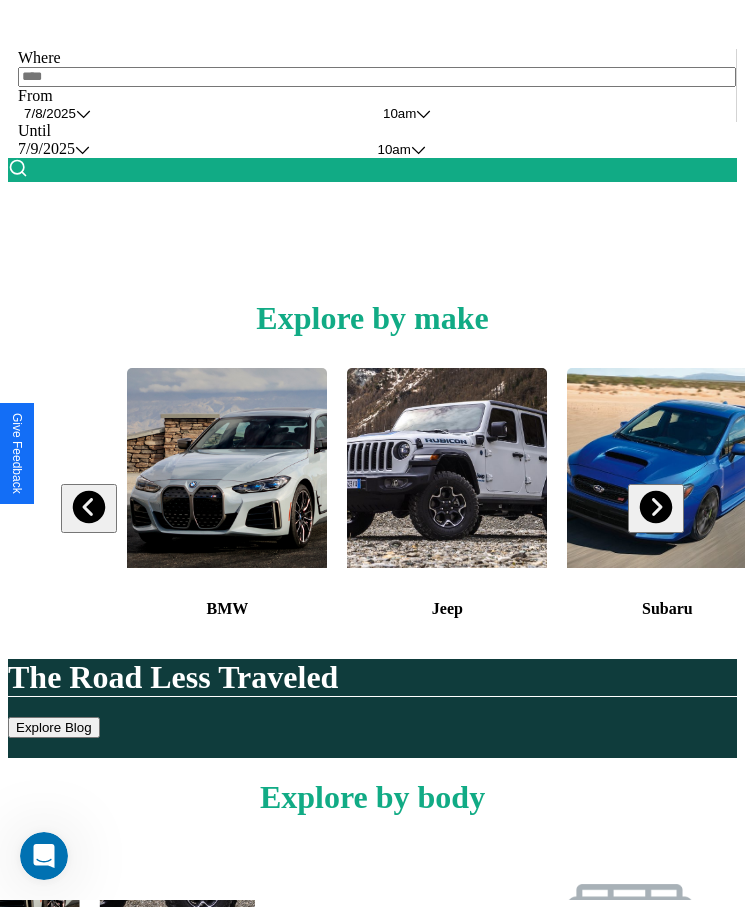scroll, scrollTop: 0, scrollLeft: 0, axis: both 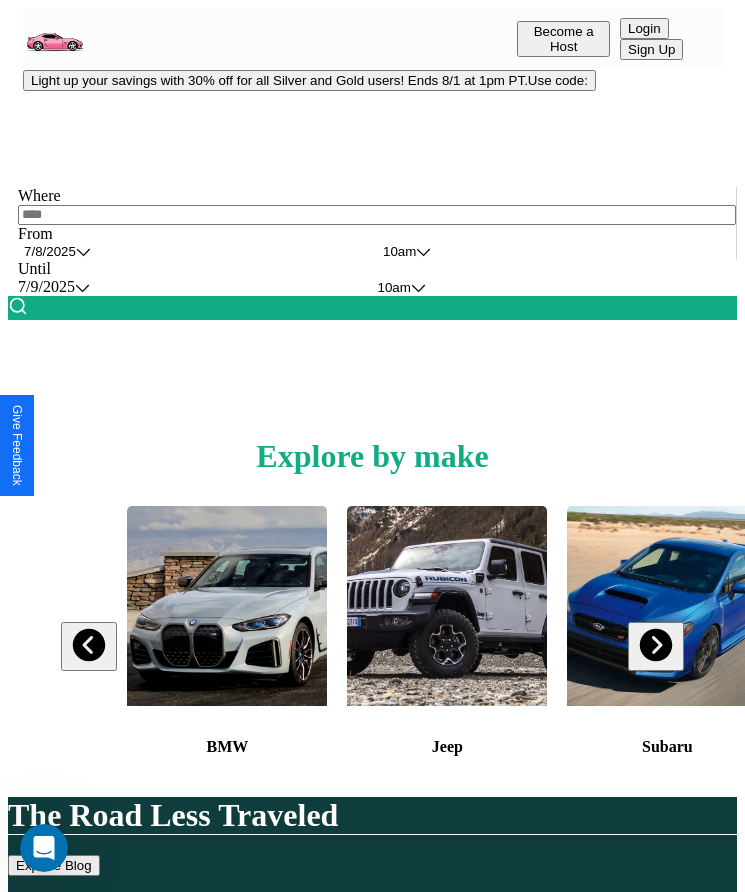click at bounding box center (377, 215) 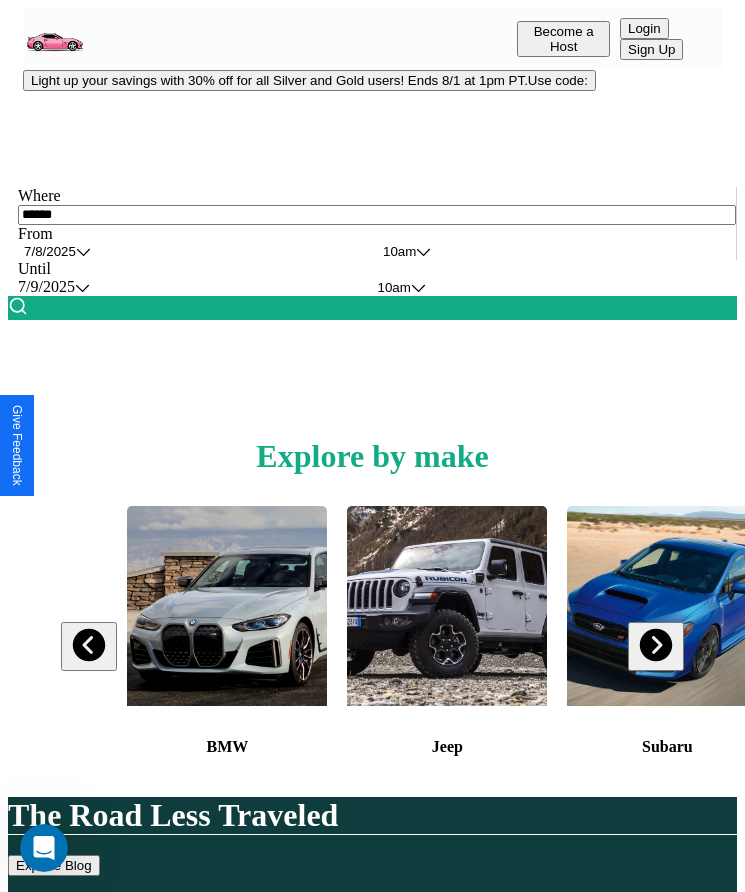 type on "******" 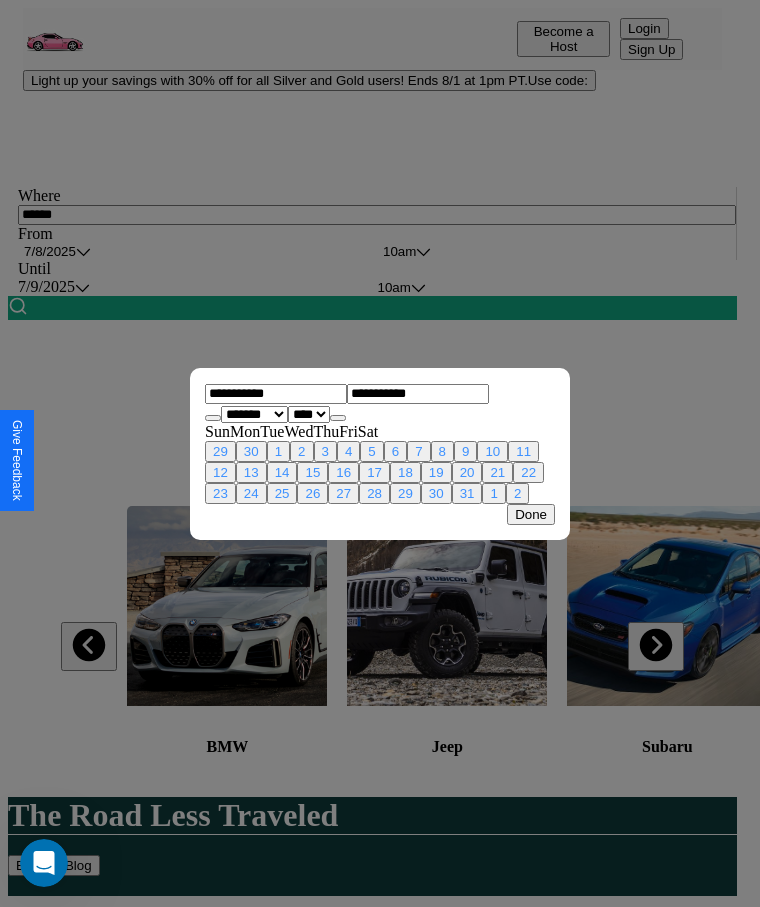 click on "******* ******** ***** ***** *** **** **** ****** ********* ******* ******** ********" at bounding box center [254, 414] 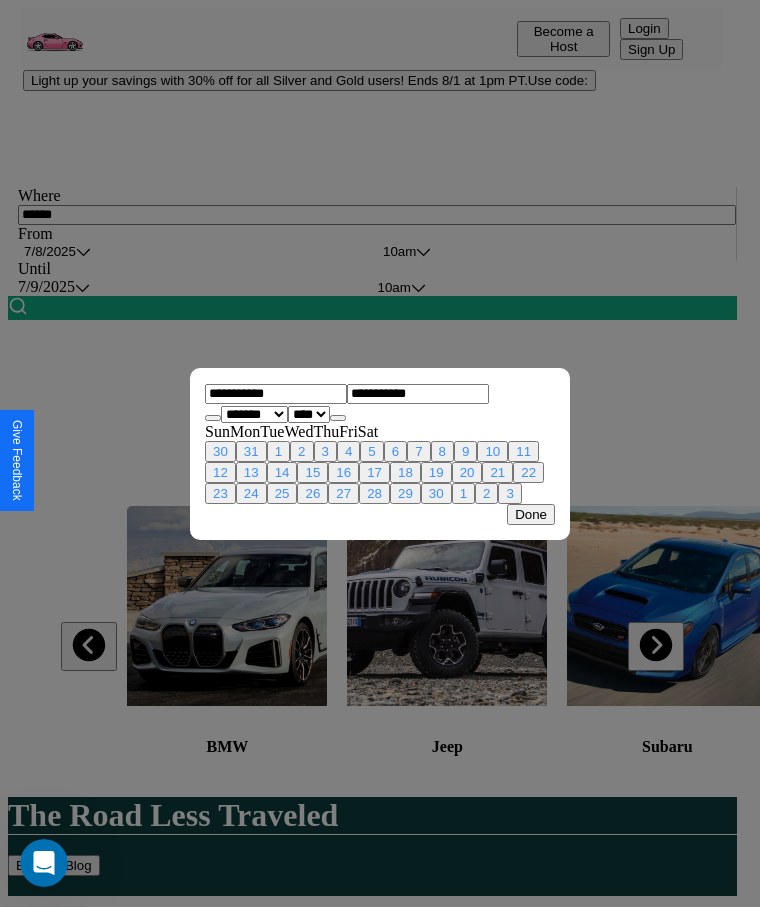 click on "**** **** **** **** **** **** **** **** **** **** **** **** **** **** **** **** **** **** **** **** **** **** **** **** **** **** **** **** **** **** **** **** **** **** **** **** **** **** **** **** **** **** **** **** **** **** **** **** **** **** **** **** **** **** **** **** **** **** **** **** **** **** **** **** **** **** **** **** **** **** **** **** **** **** **** **** **** **** **** **** **** **** **** **** **** **** **** **** **** **** **** **** **** **** **** **** **** **** **** **** **** **** **** **** **** **** **** **** **** **** **** **** **** **** **** **** **** **** **** **** ****" at bounding box center [309, 414] 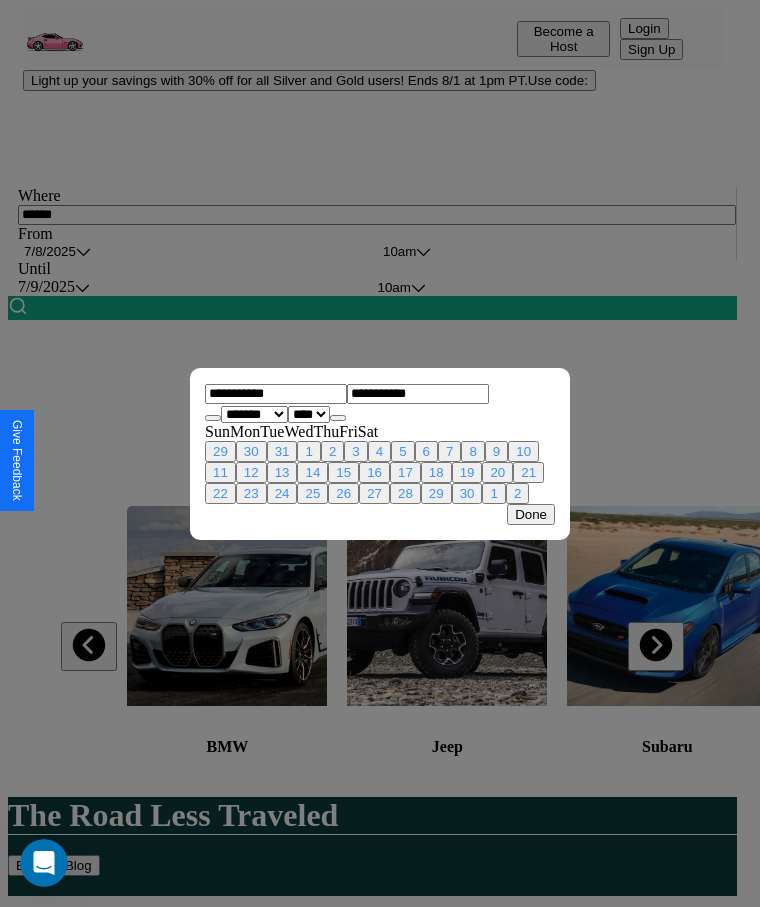 click on "1" at bounding box center (308, 451) 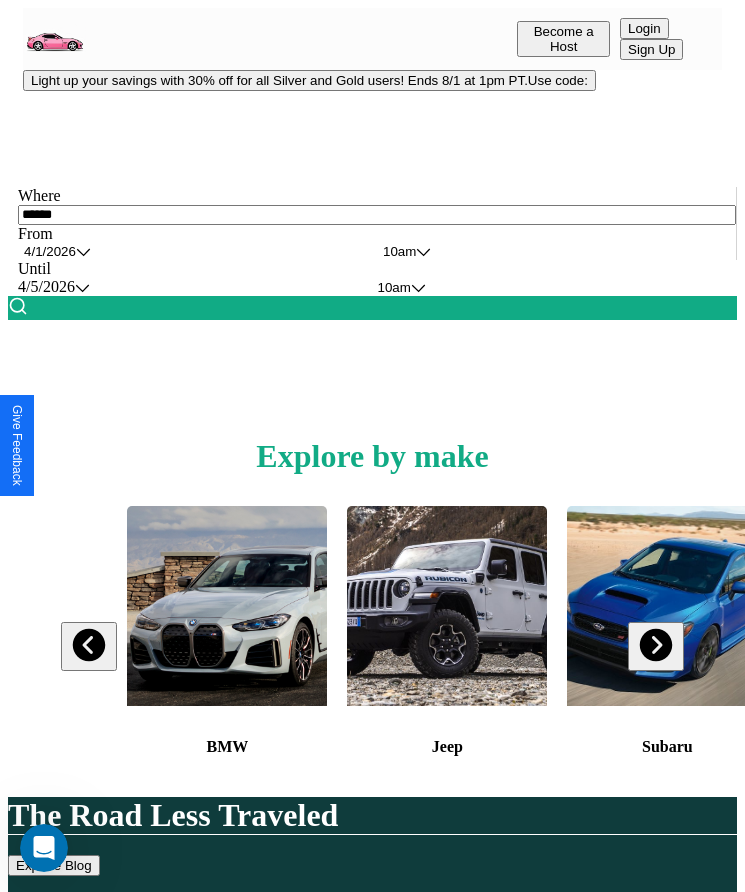 click at bounding box center [18, 306] 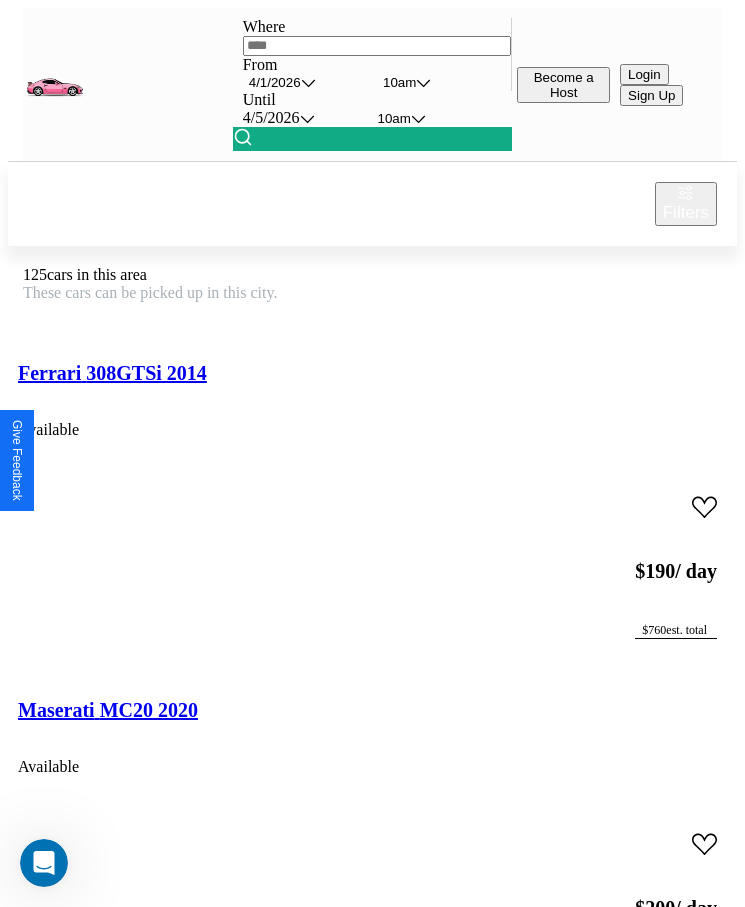 scroll, scrollTop: 50, scrollLeft: 0, axis: vertical 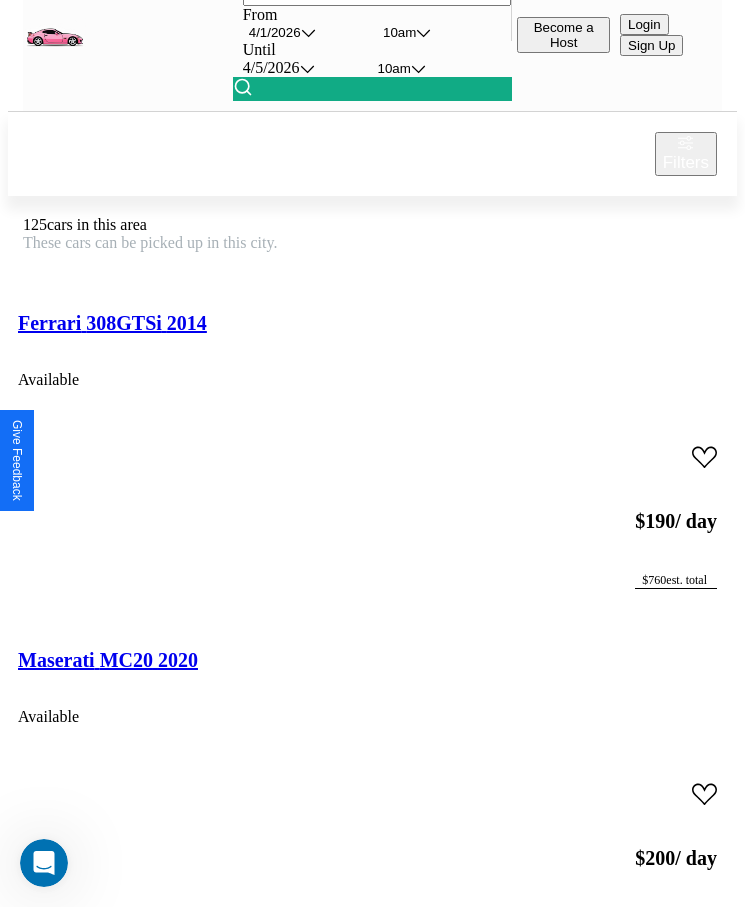 click on "Land Rover   New Range Rover   2016" at bounding box center [171, 41774] 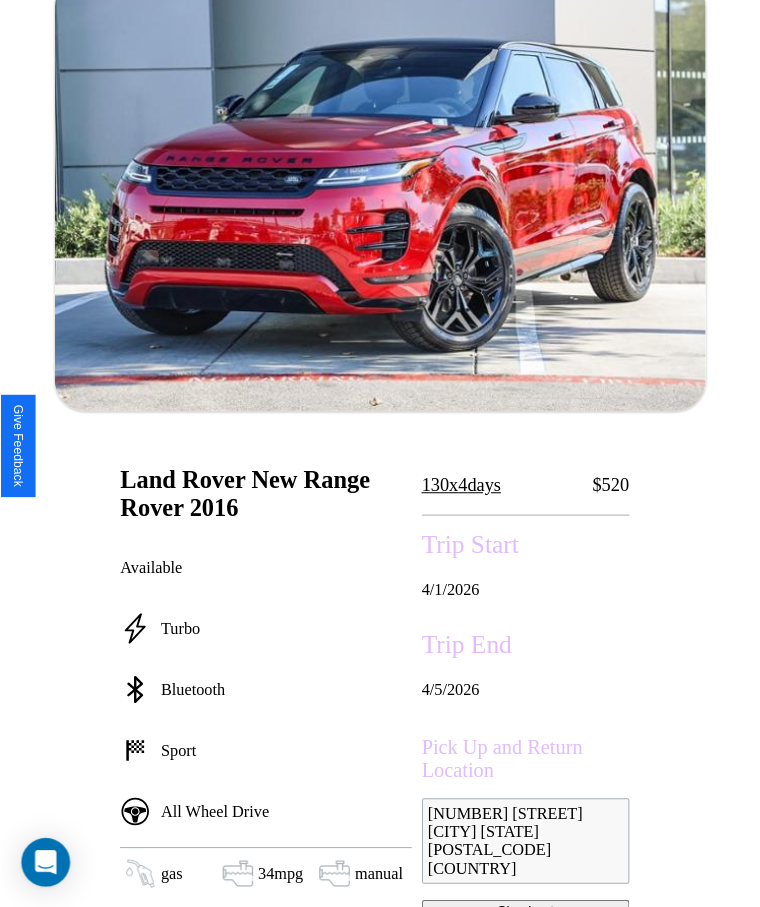scroll, scrollTop: 209, scrollLeft: 0, axis: vertical 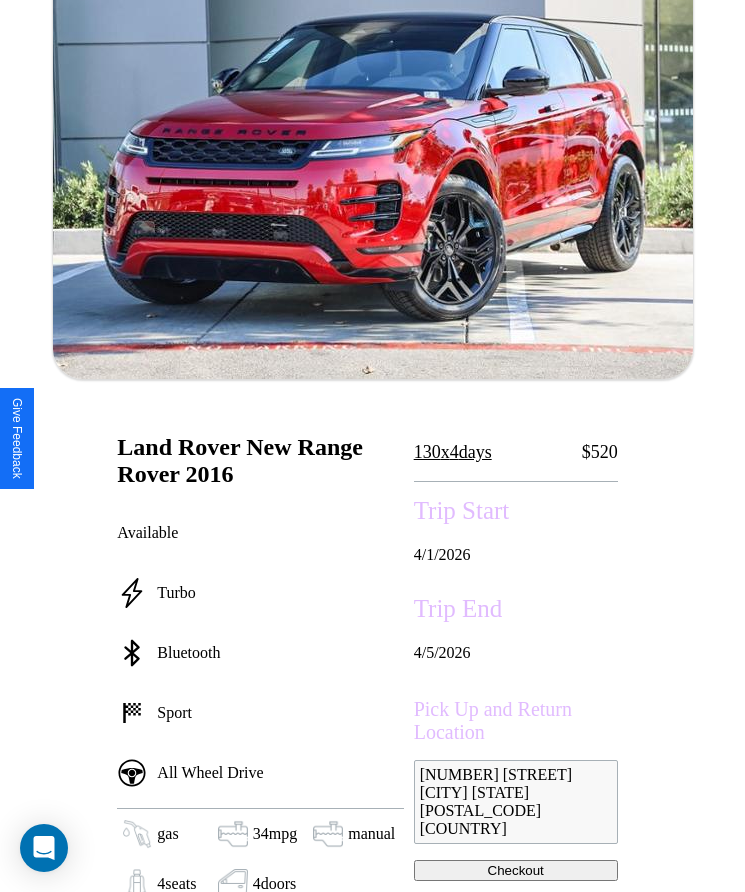 click on "4 / 1 / 2026" at bounding box center (516, 555) 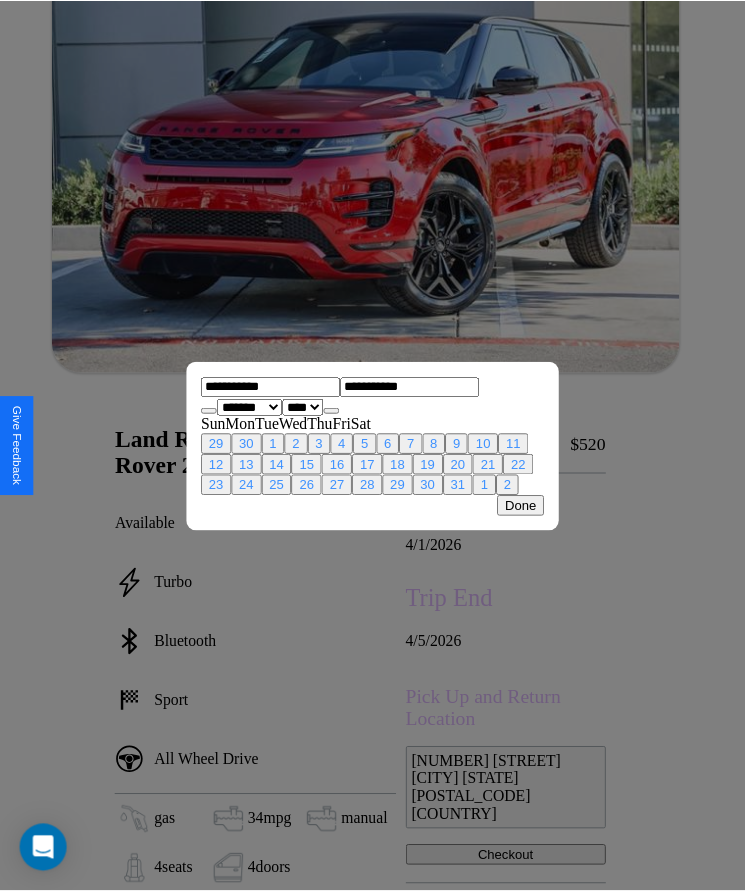 scroll, scrollTop: 0, scrollLeft: 0, axis: both 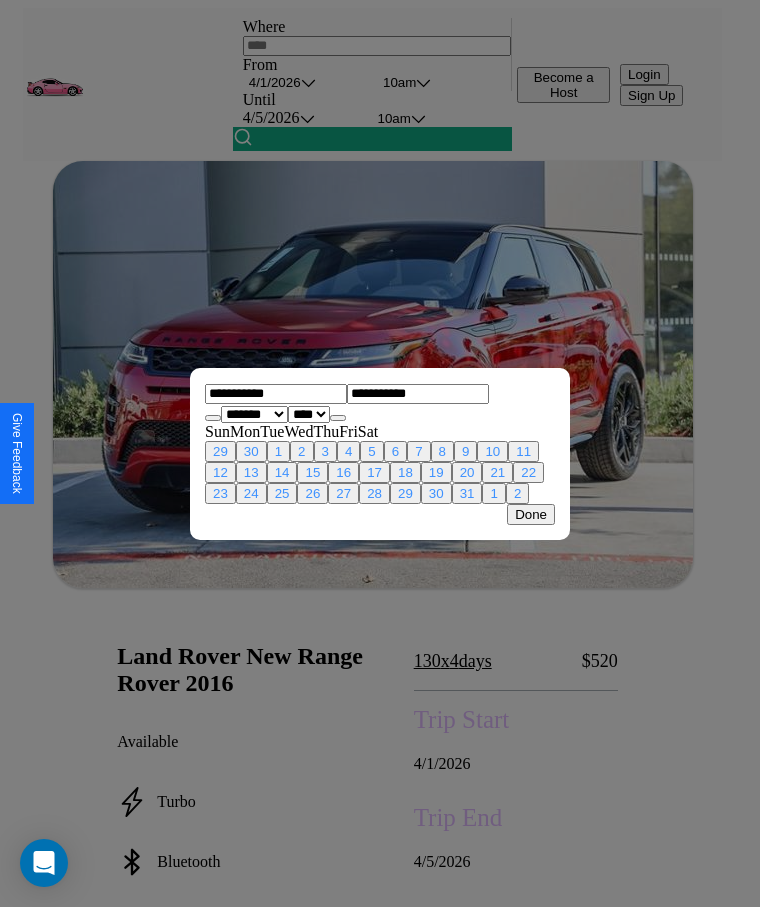 click at bounding box center [380, 453] 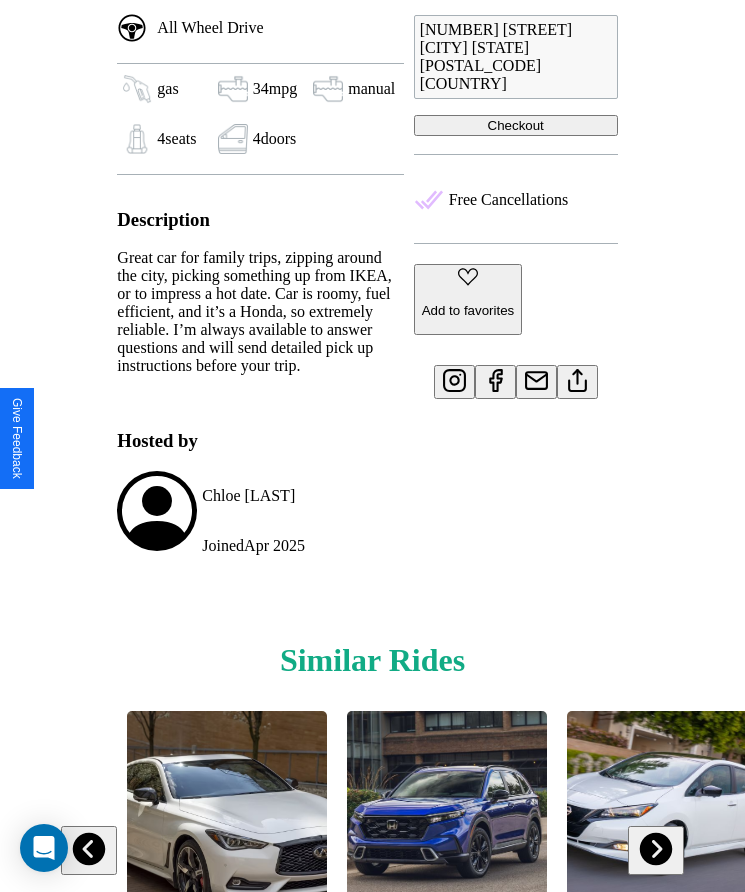 scroll, scrollTop: 974, scrollLeft: 0, axis: vertical 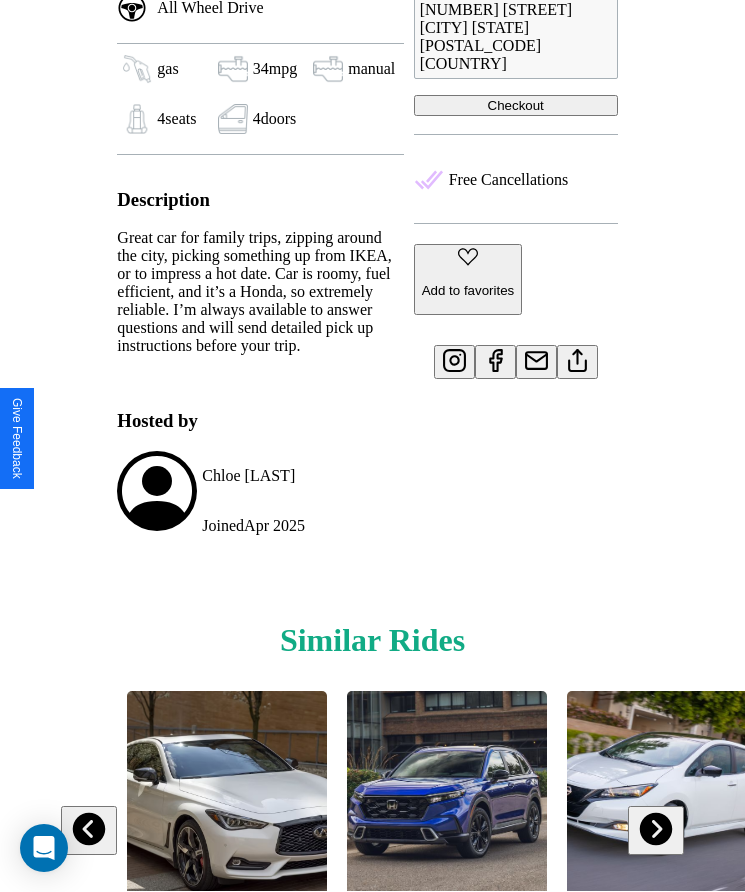 click at bounding box center (655, 829) 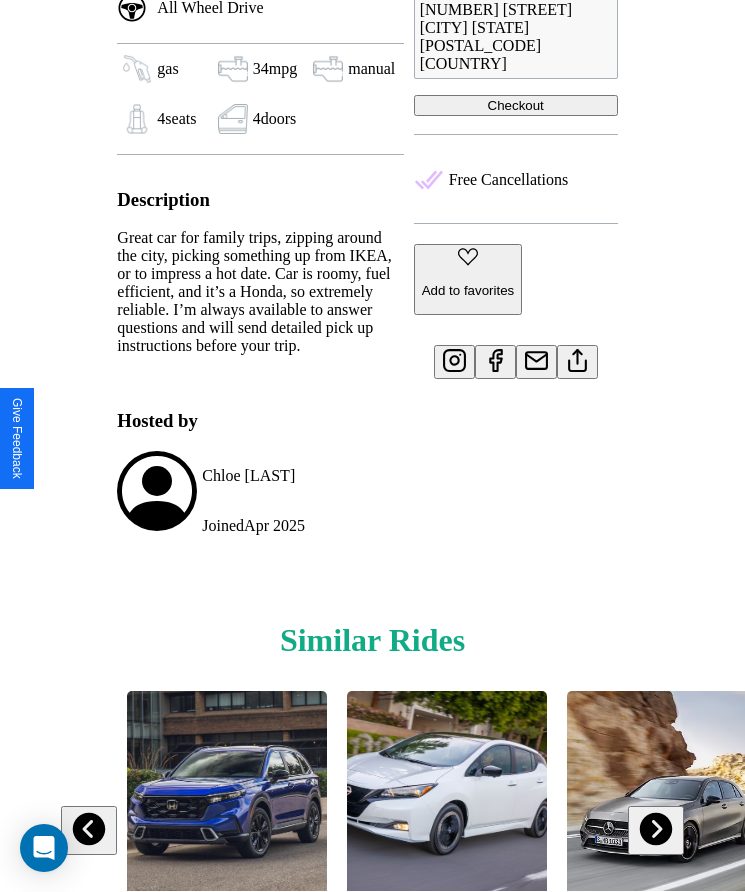 click at bounding box center [655, 829] 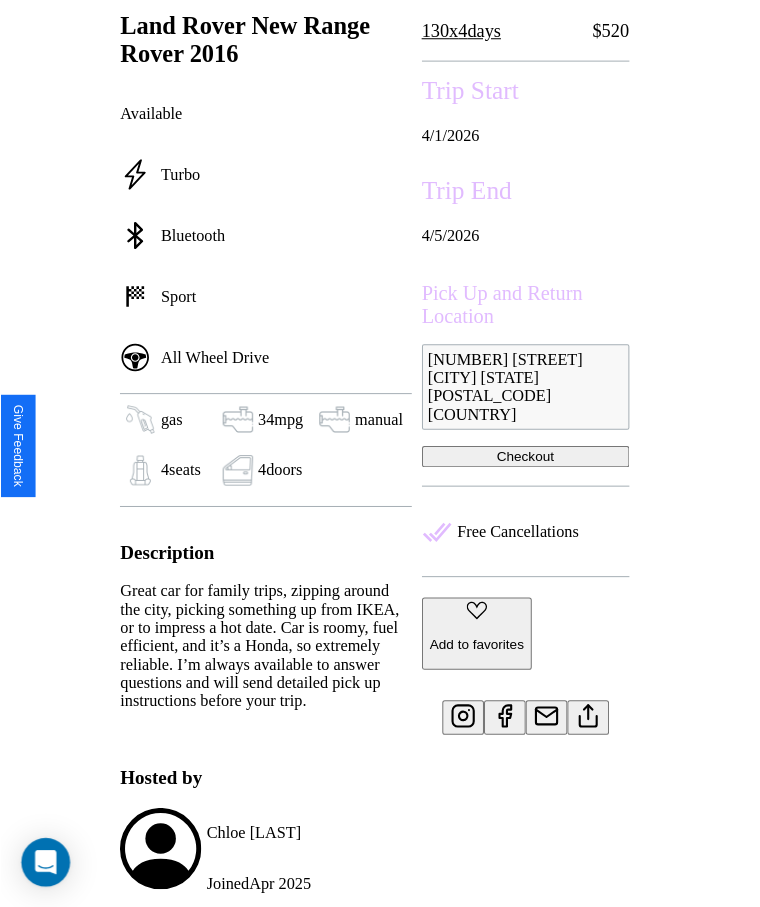 scroll, scrollTop: 514, scrollLeft: 0, axis: vertical 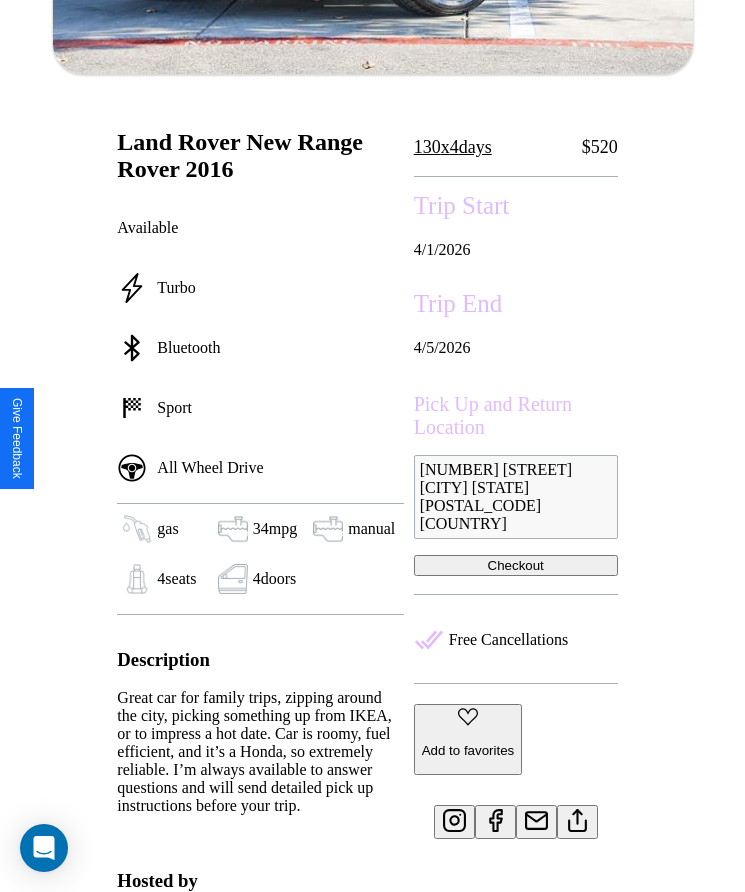click on "Checkout" at bounding box center (516, 565) 